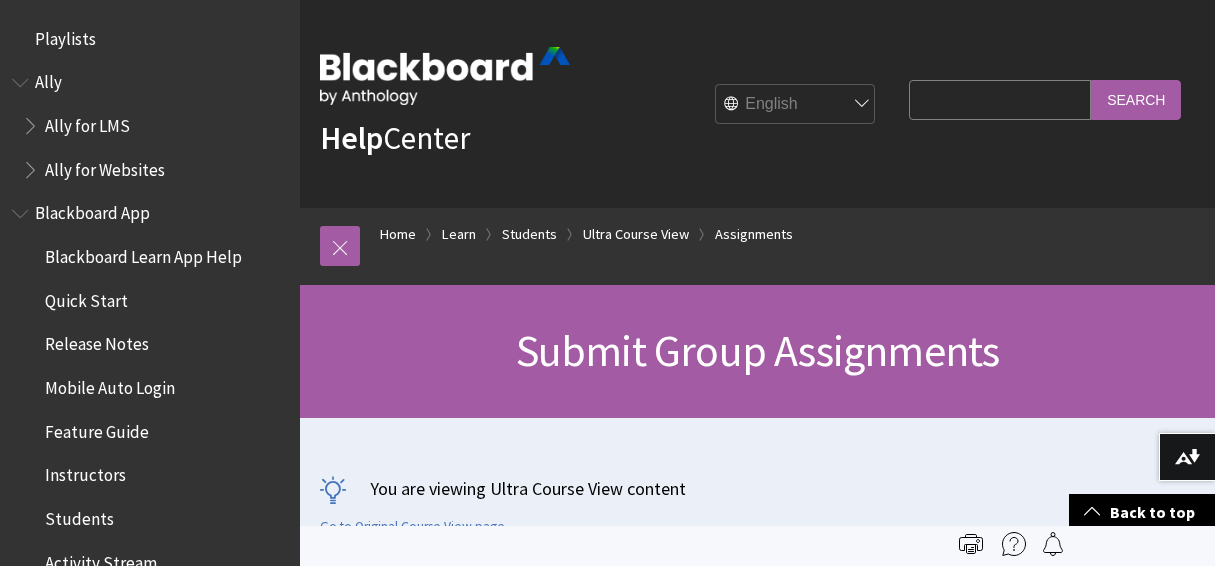scroll, scrollTop: 758, scrollLeft: 0, axis: vertical 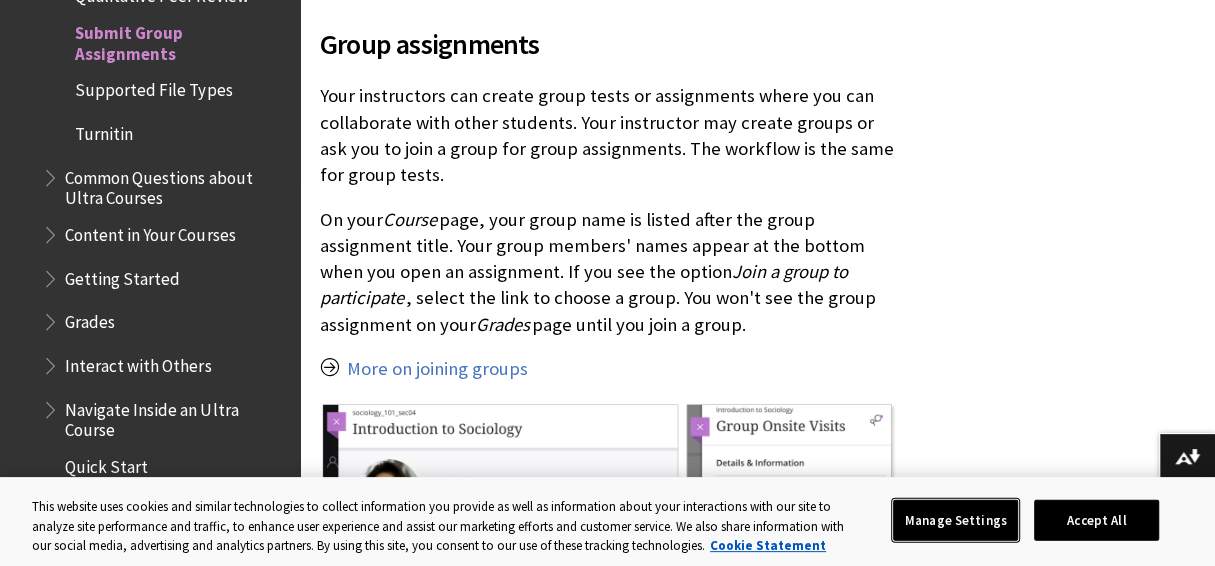 click on "Manage Settings" at bounding box center [955, 520] 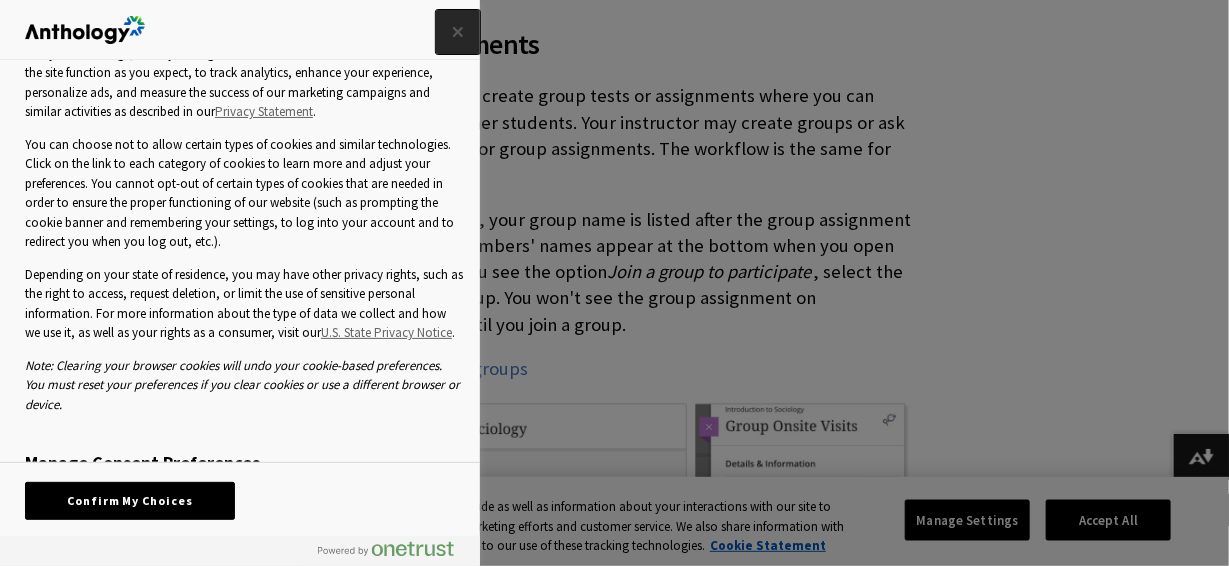 scroll, scrollTop: 148, scrollLeft: 0, axis: vertical 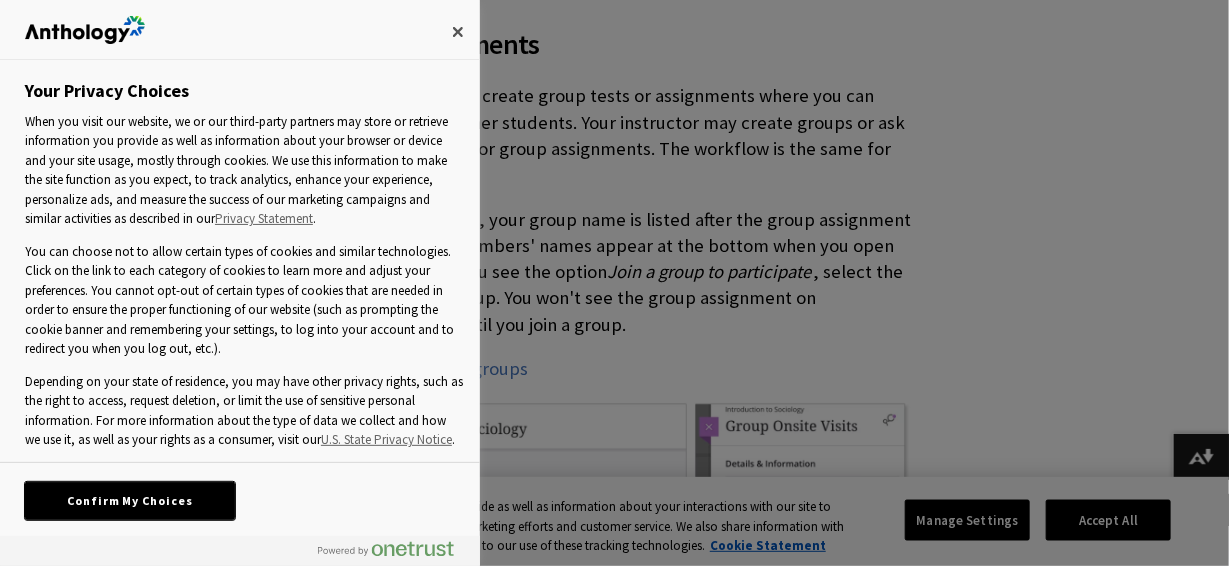 click on "Confirm My Choices" at bounding box center (130, 501) 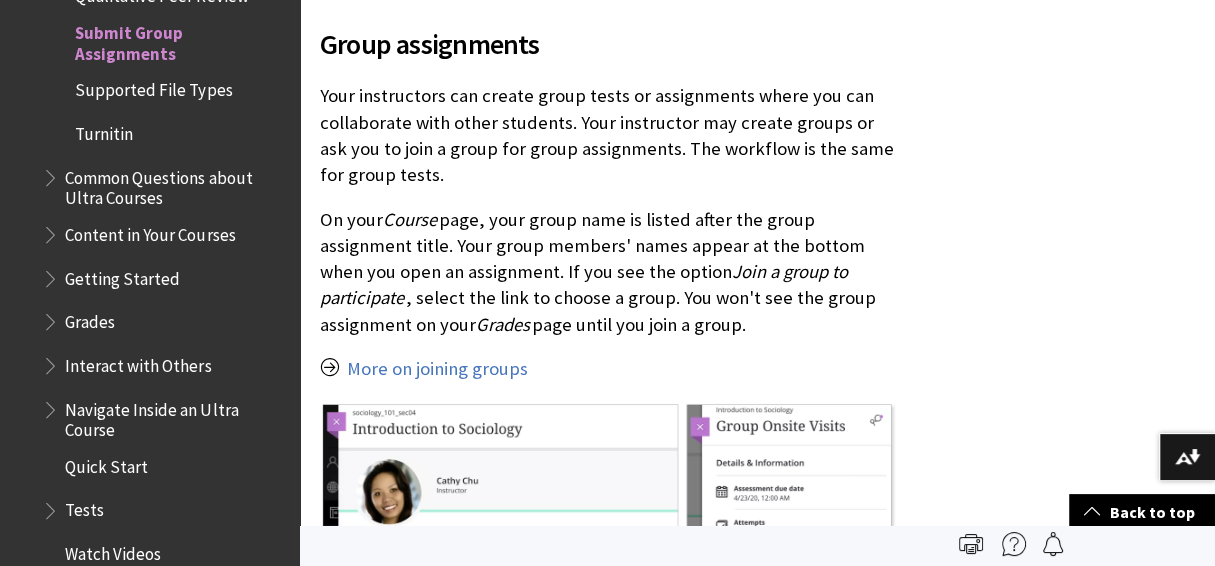 click on "Quick Start" at bounding box center (165, 467) 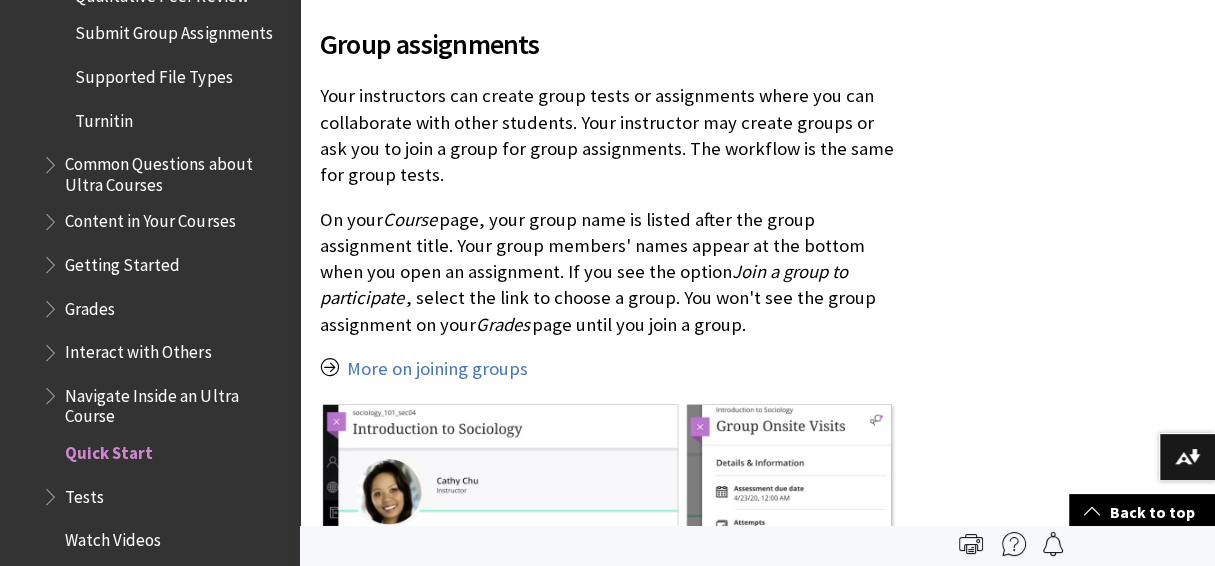 click on "Quick Start" at bounding box center [109, 449] 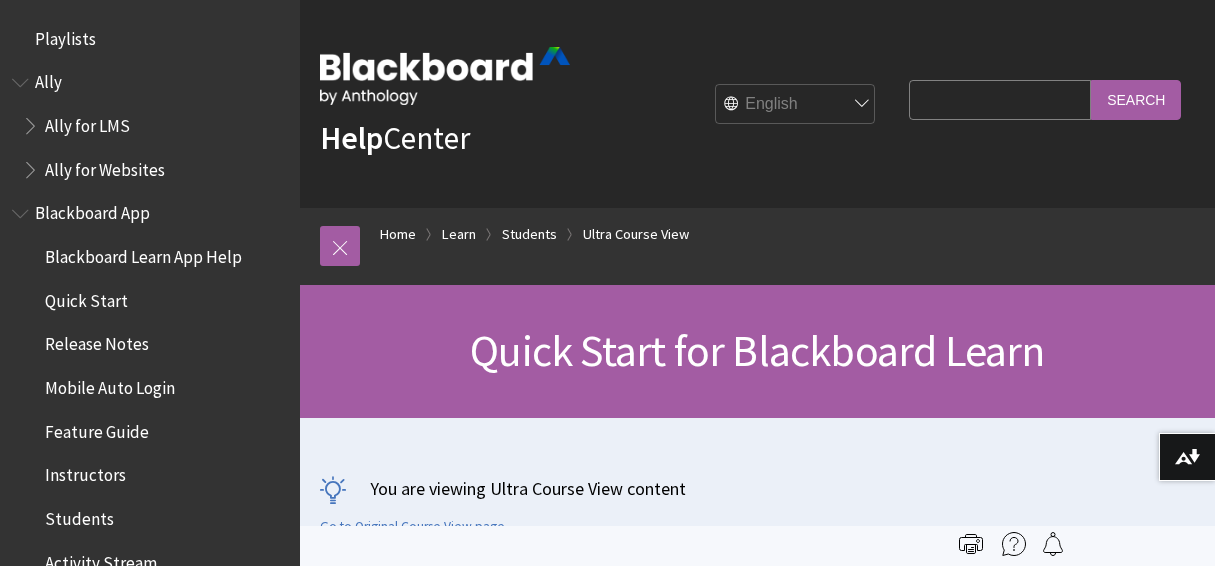 scroll, scrollTop: 0, scrollLeft: 0, axis: both 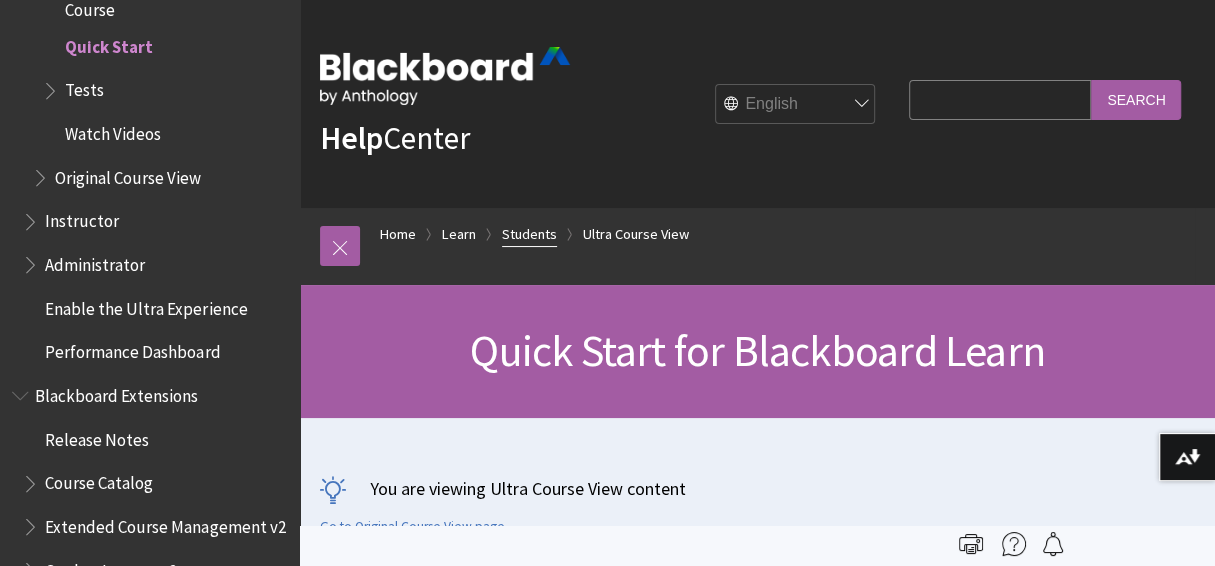 click on "Students" at bounding box center (529, 234) 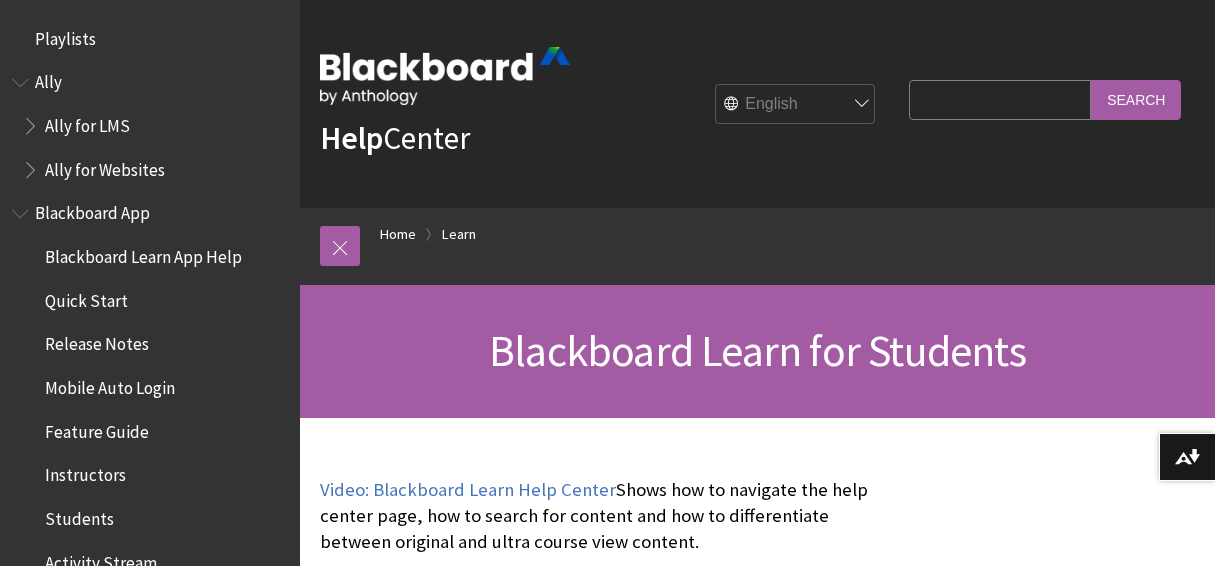 scroll, scrollTop: 0, scrollLeft: 0, axis: both 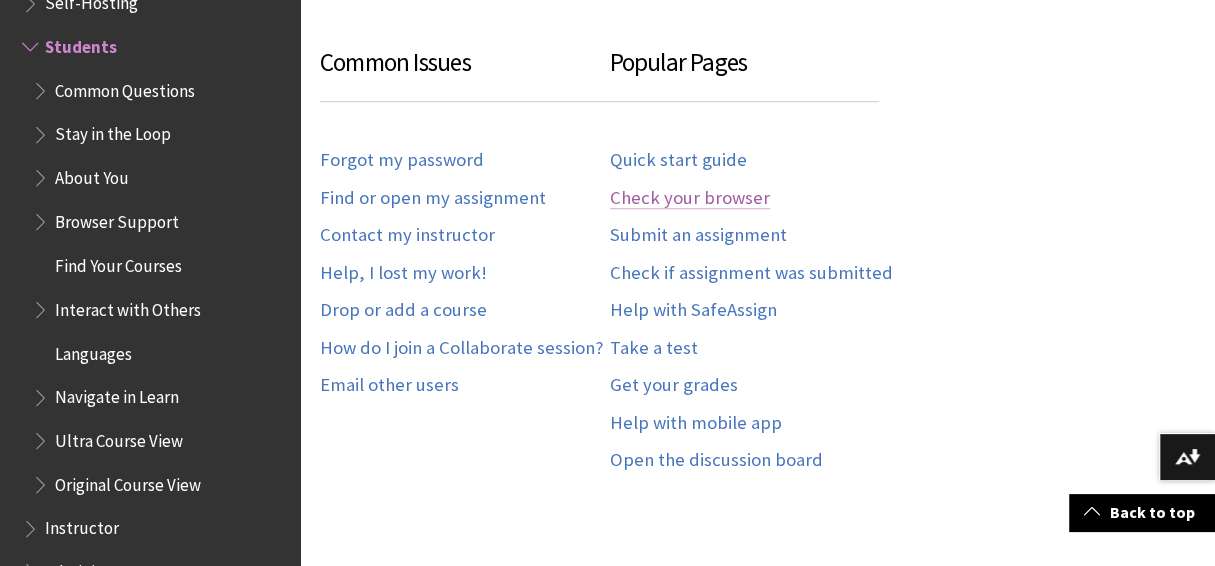 click on "Check your browser" at bounding box center [690, 198] 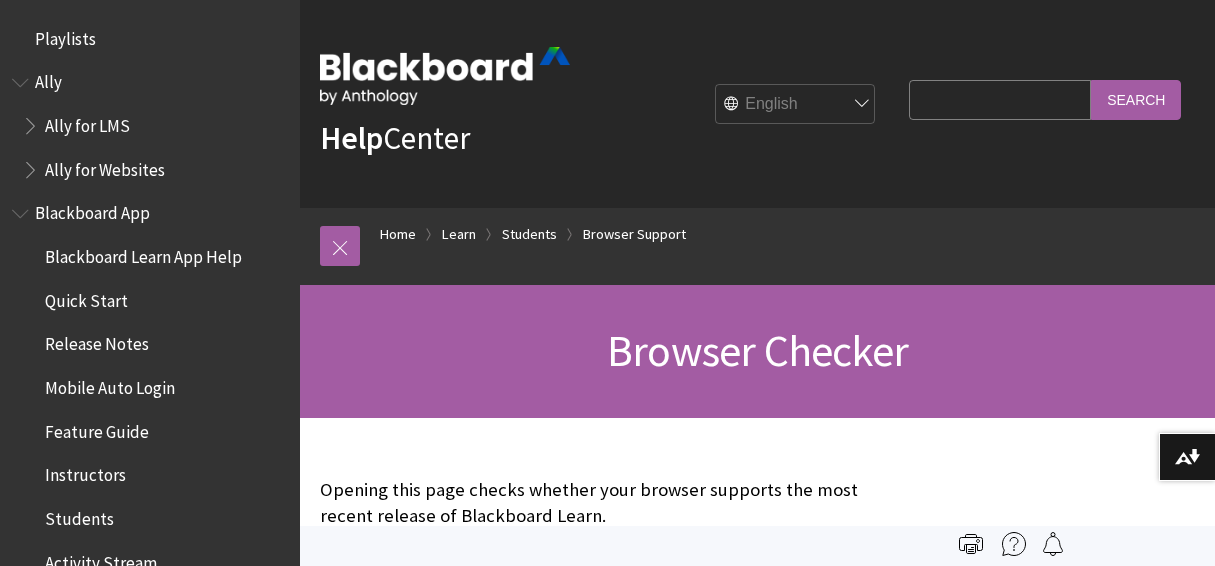 scroll, scrollTop: 0, scrollLeft: 0, axis: both 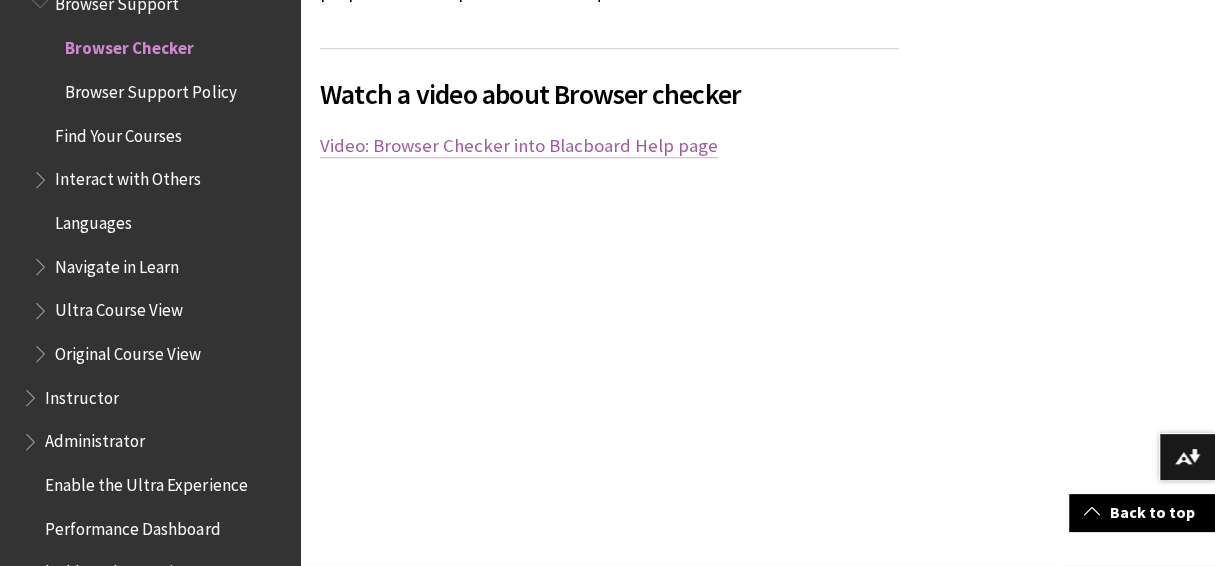click on "Video: Browser Checker into Blacboard Help page" at bounding box center (519, 146) 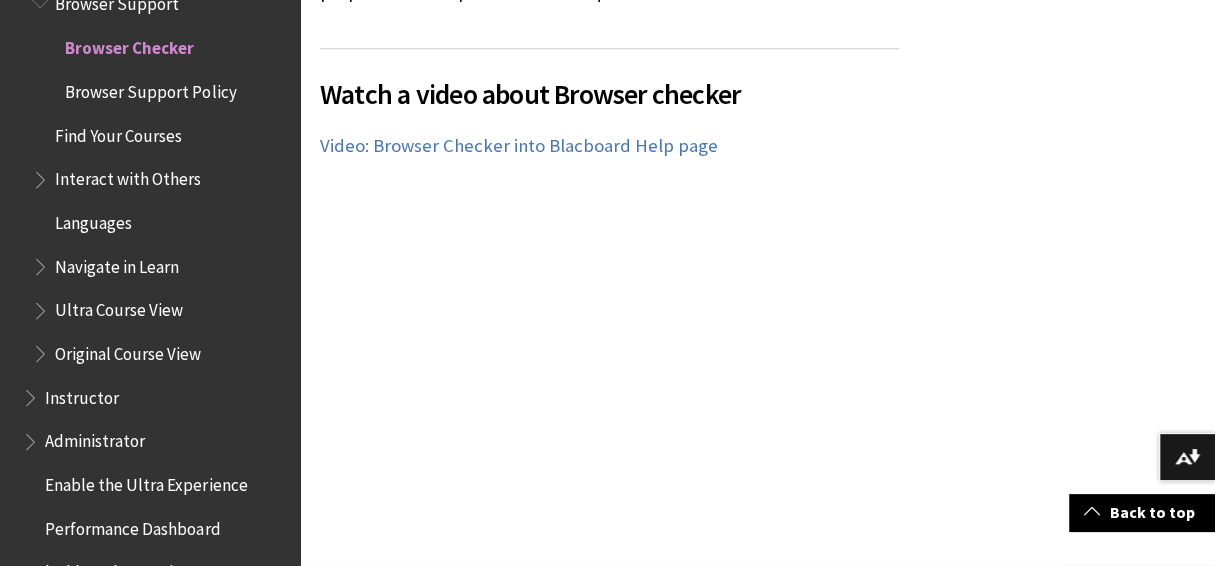 click on "Navigate in Learn" at bounding box center (117, 262) 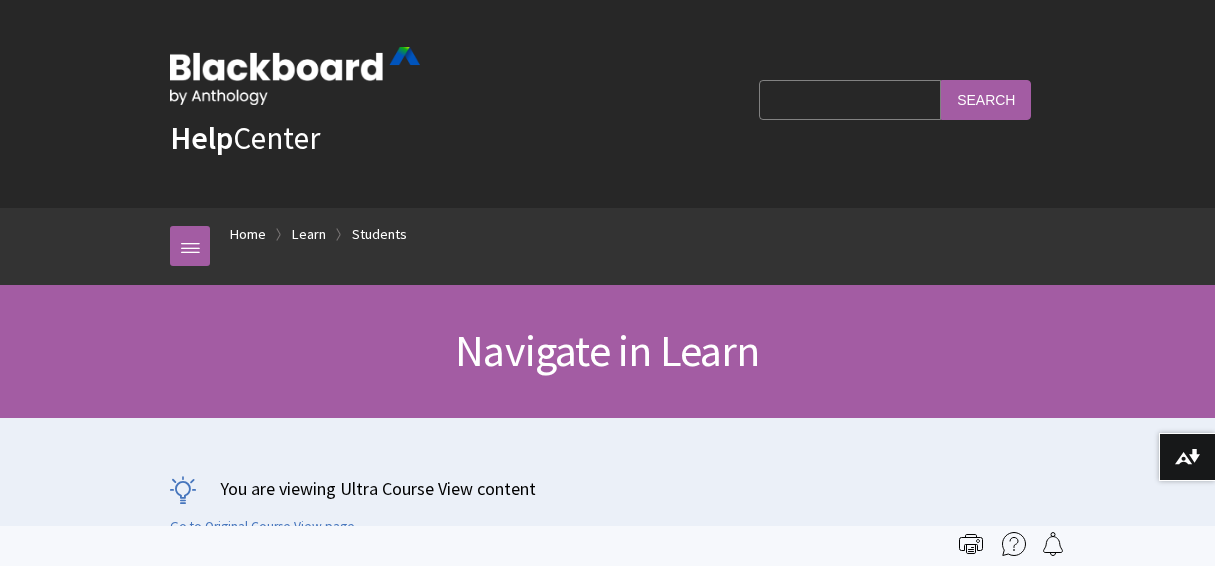 scroll, scrollTop: 0, scrollLeft: 0, axis: both 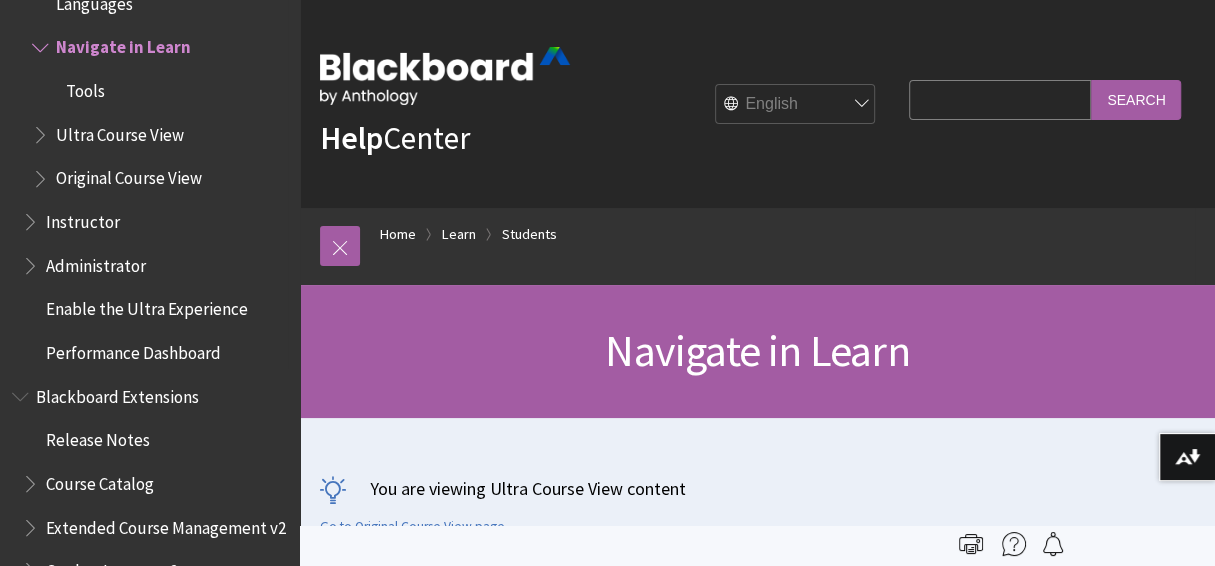 click on "Performance Dashboard" at bounding box center [132, 349] 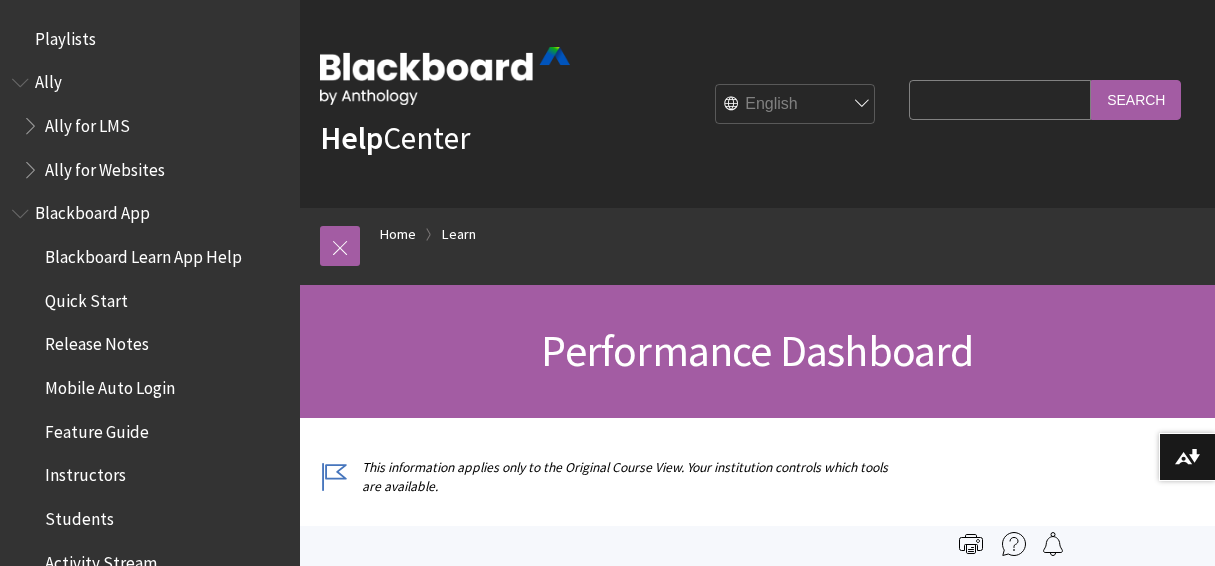 scroll, scrollTop: 0, scrollLeft: 0, axis: both 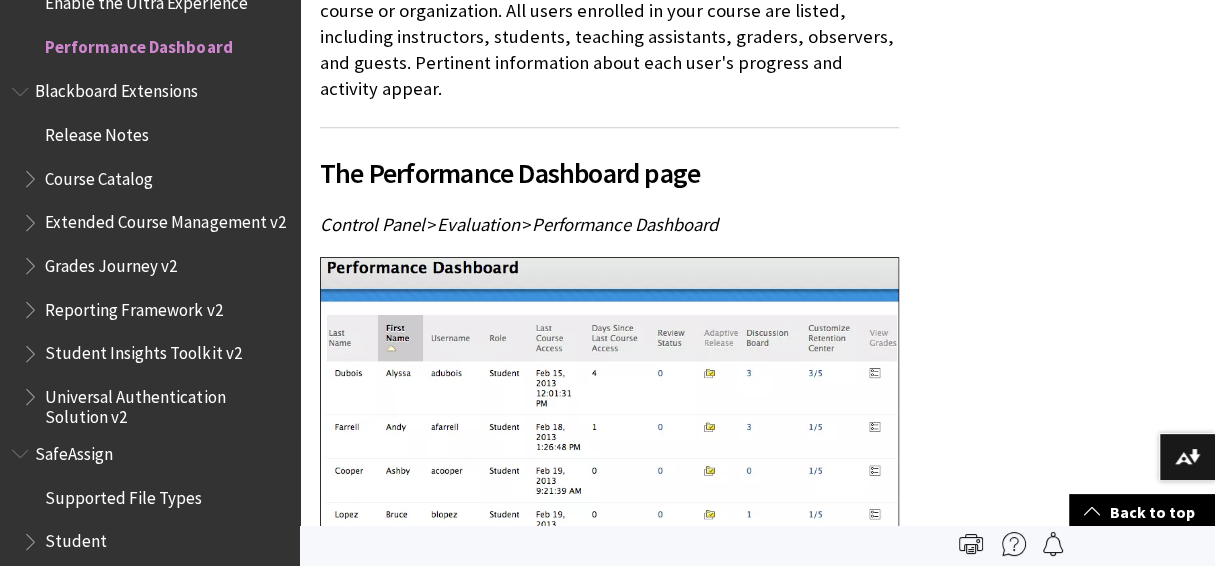 click on "Student Insights Toolkit v2" at bounding box center [143, 349] 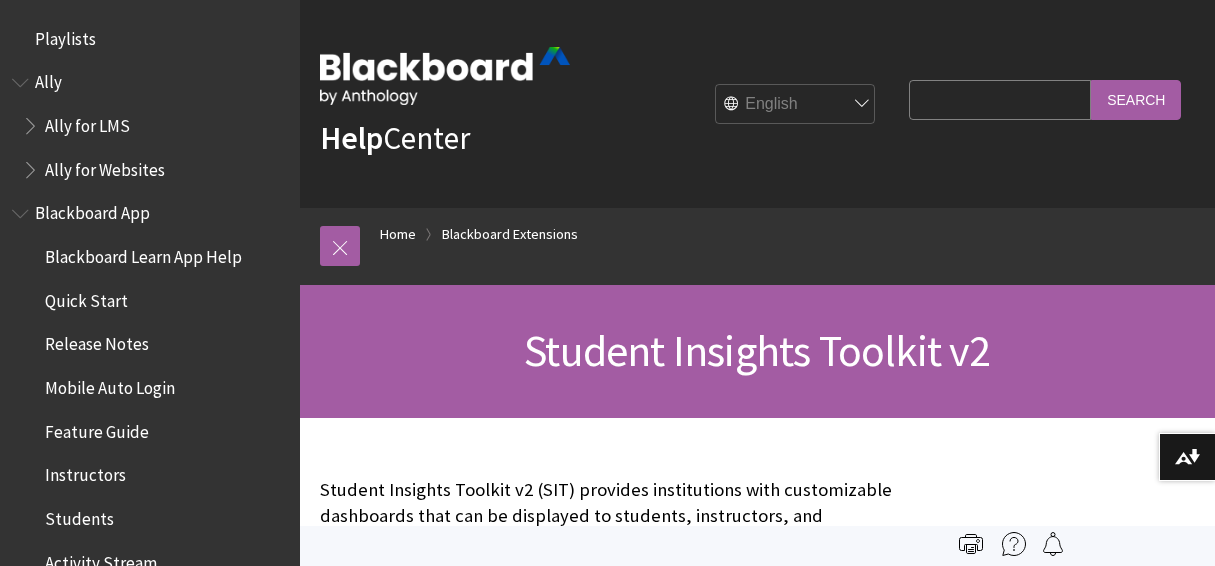 scroll, scrollTop: 0, scrollLeft: 0, axis: both 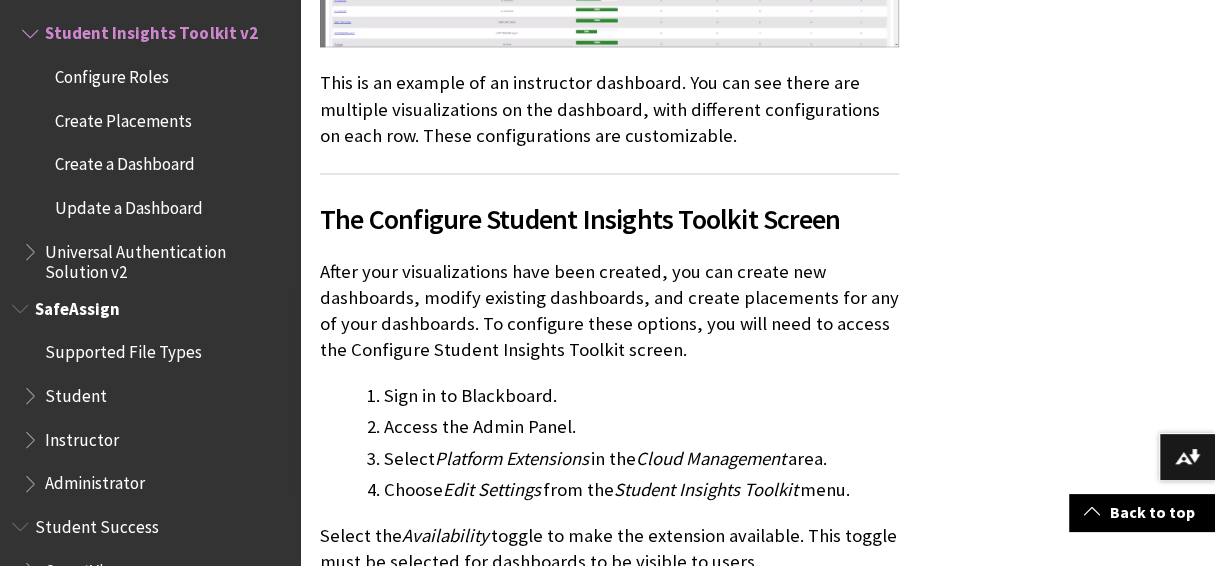 click on "Student" at bounding box center (76, 392) 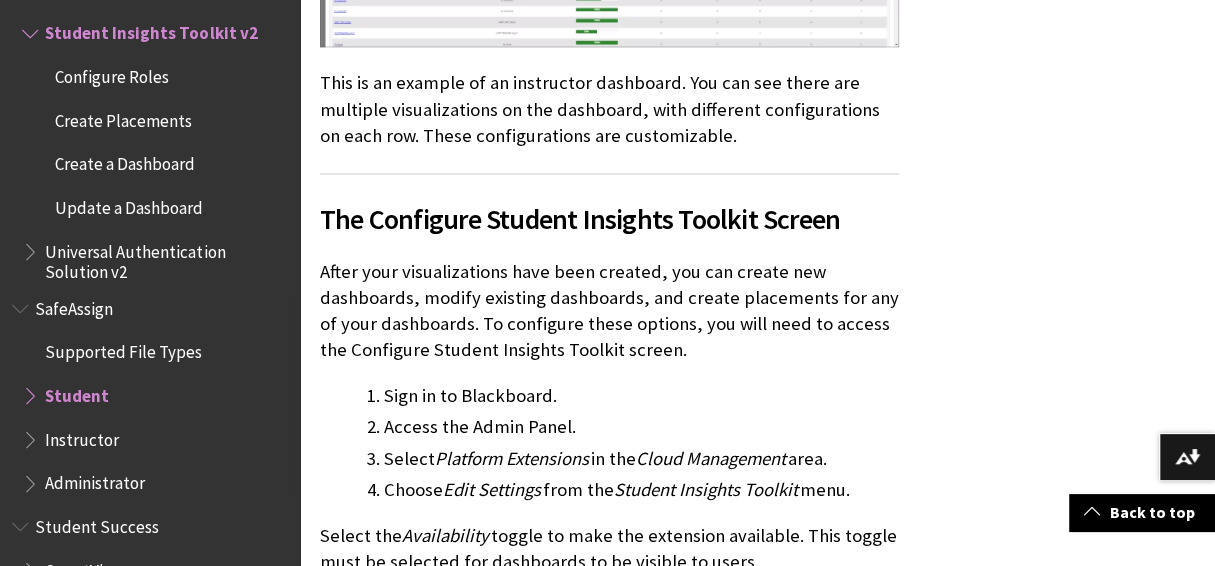 click on "Student" at bounding box center (77, 392) 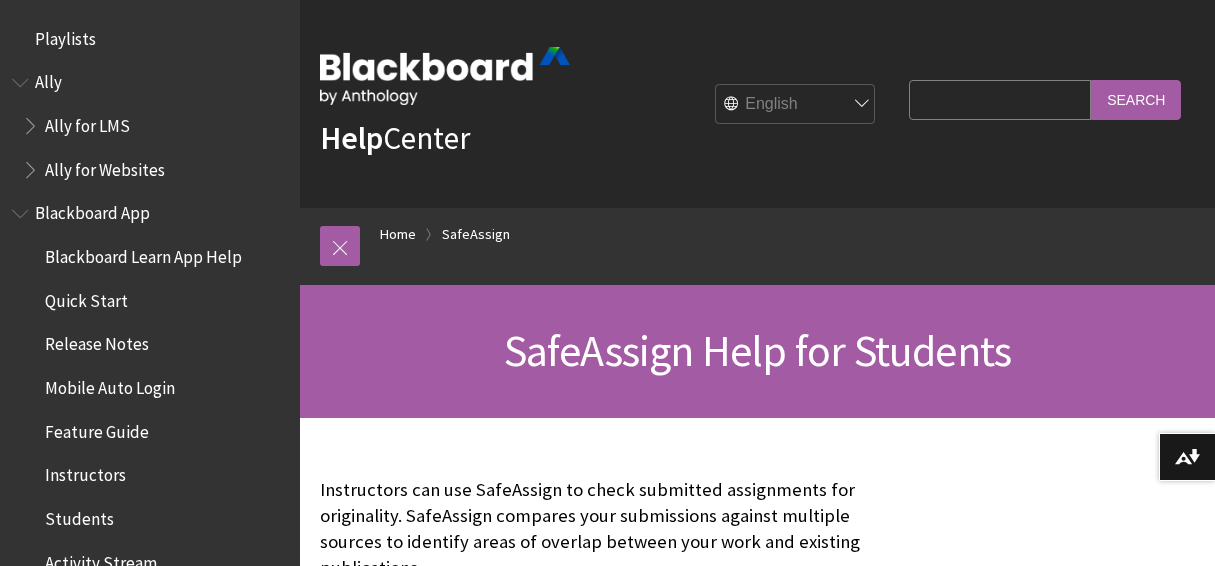 scroll, scrollTop: 0, scrollLeft: 0, axis: both 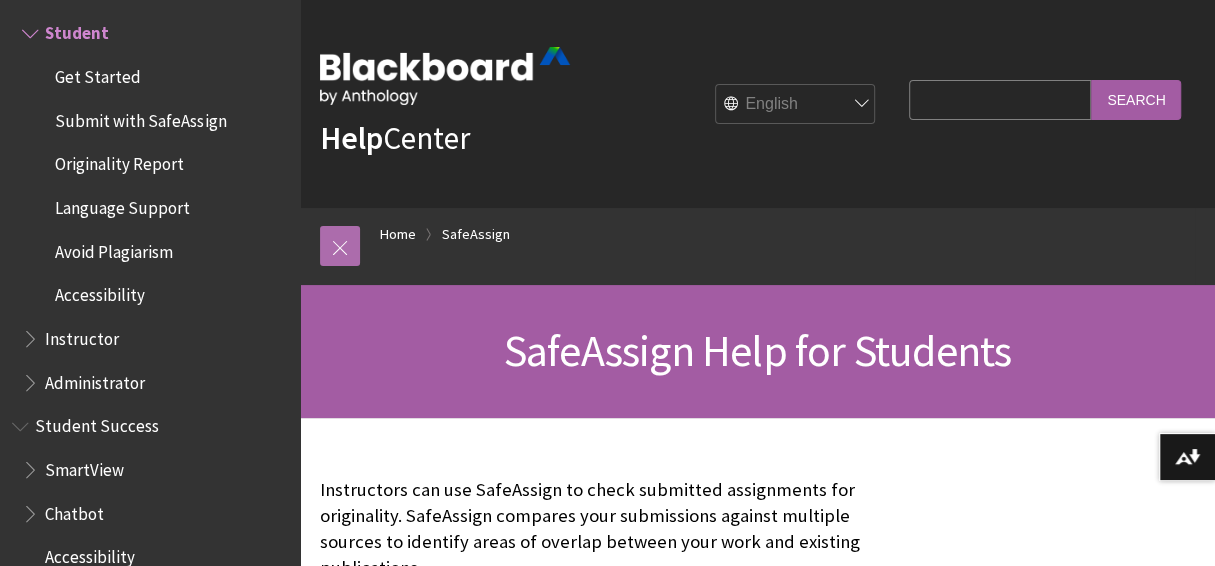 click at bounding box center [340, 246] 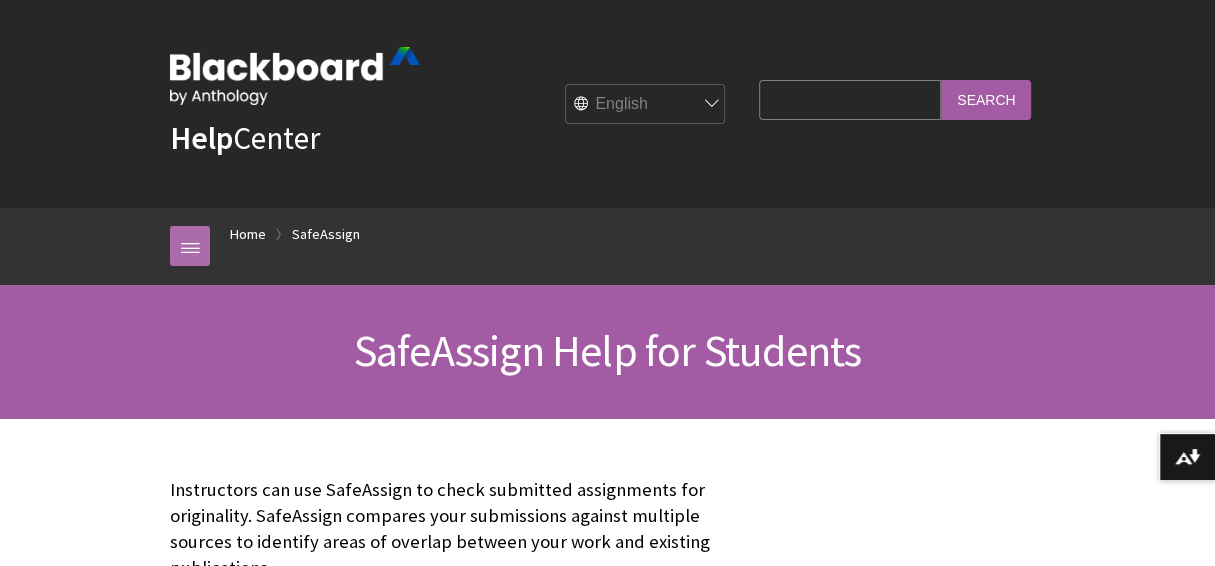 click at bounding box center (190, 246) 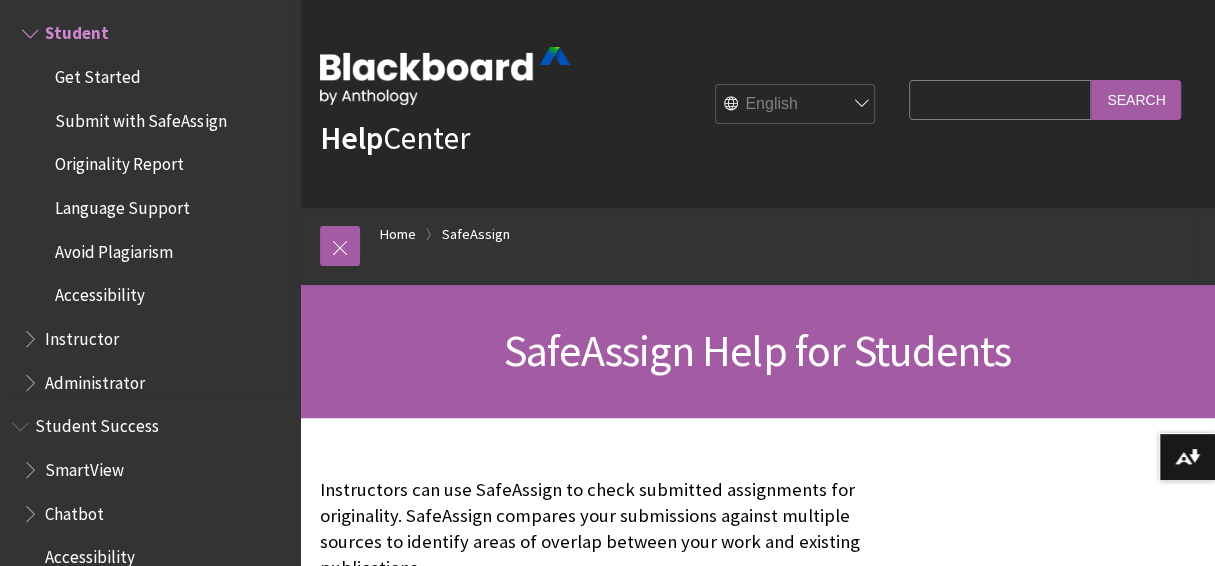 click on "Get Started" at bounding box center (98, 73) 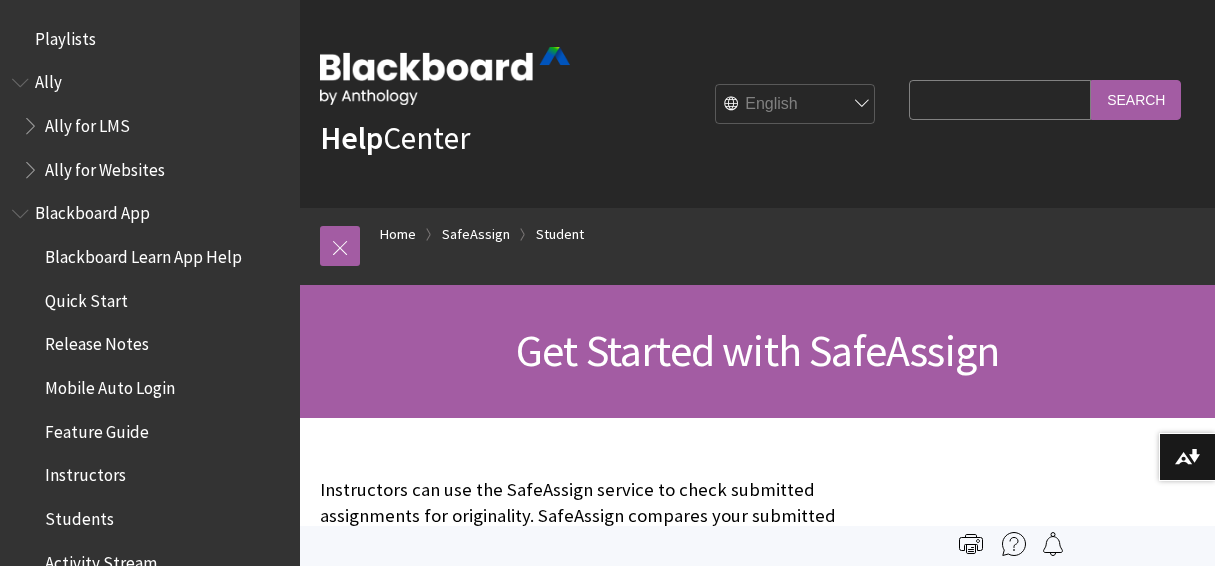 scroll, scrollTop: 0, scrollLeft: 0, axis: both 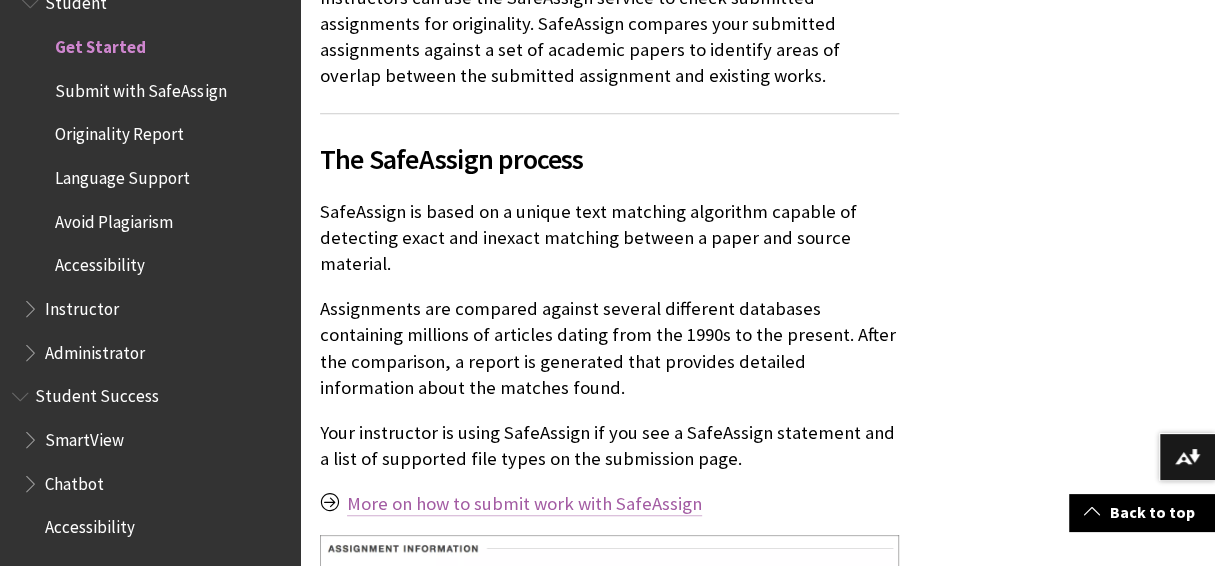 click on "More on how to submit work with SafeAssign" at bounding box center (524, 504) 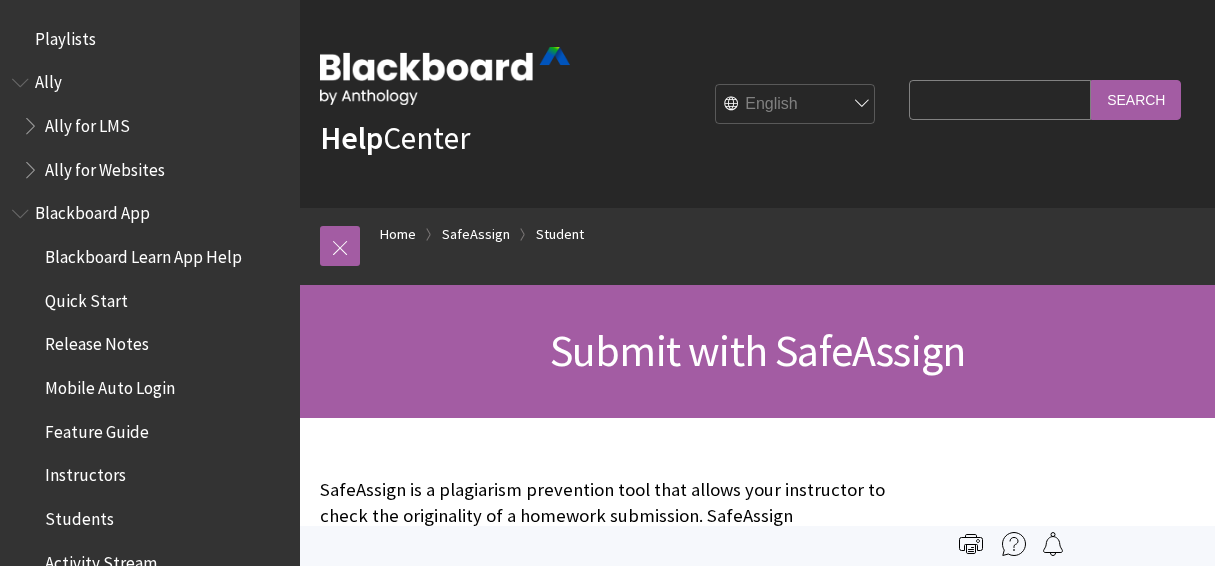 scroll, scrollTop: 0, scrollLeft: 0, axis: both 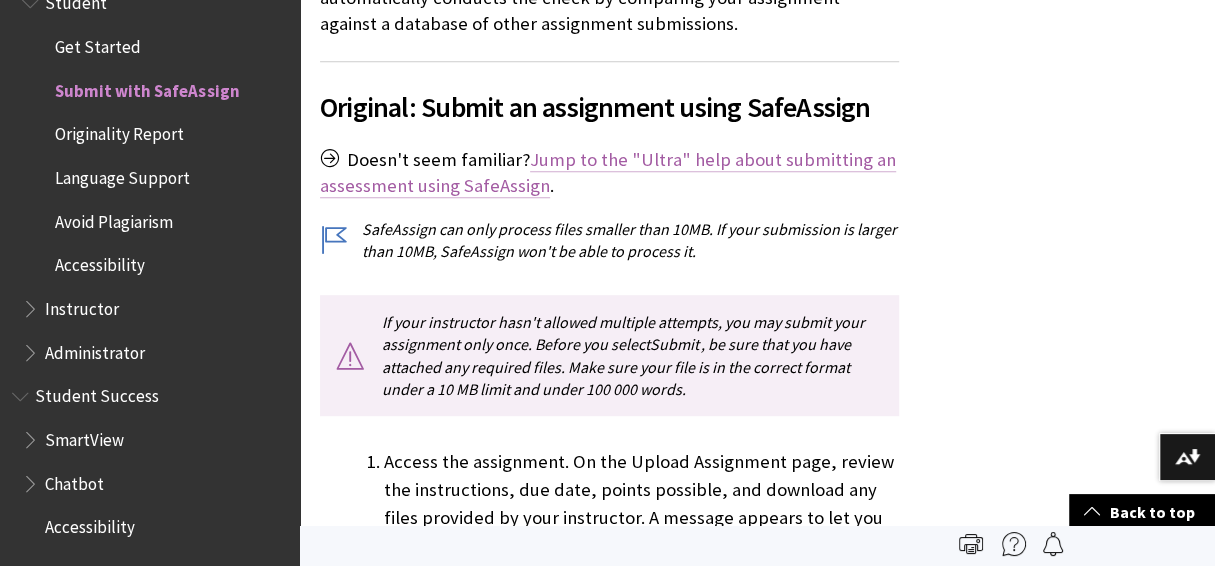 click on "Jump to the "Ultra" help about submitting an assessment using SafeAssign" at bounding box center (608, 173) 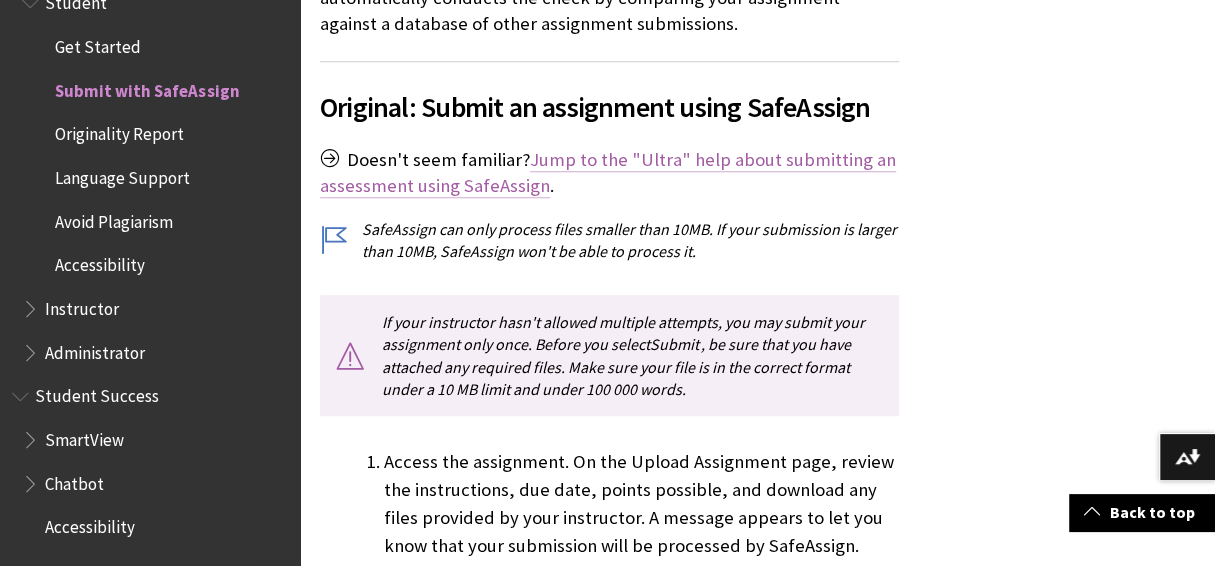 scroll, scrollTop: 2503, scrollLeft: 0, axis: vertical 